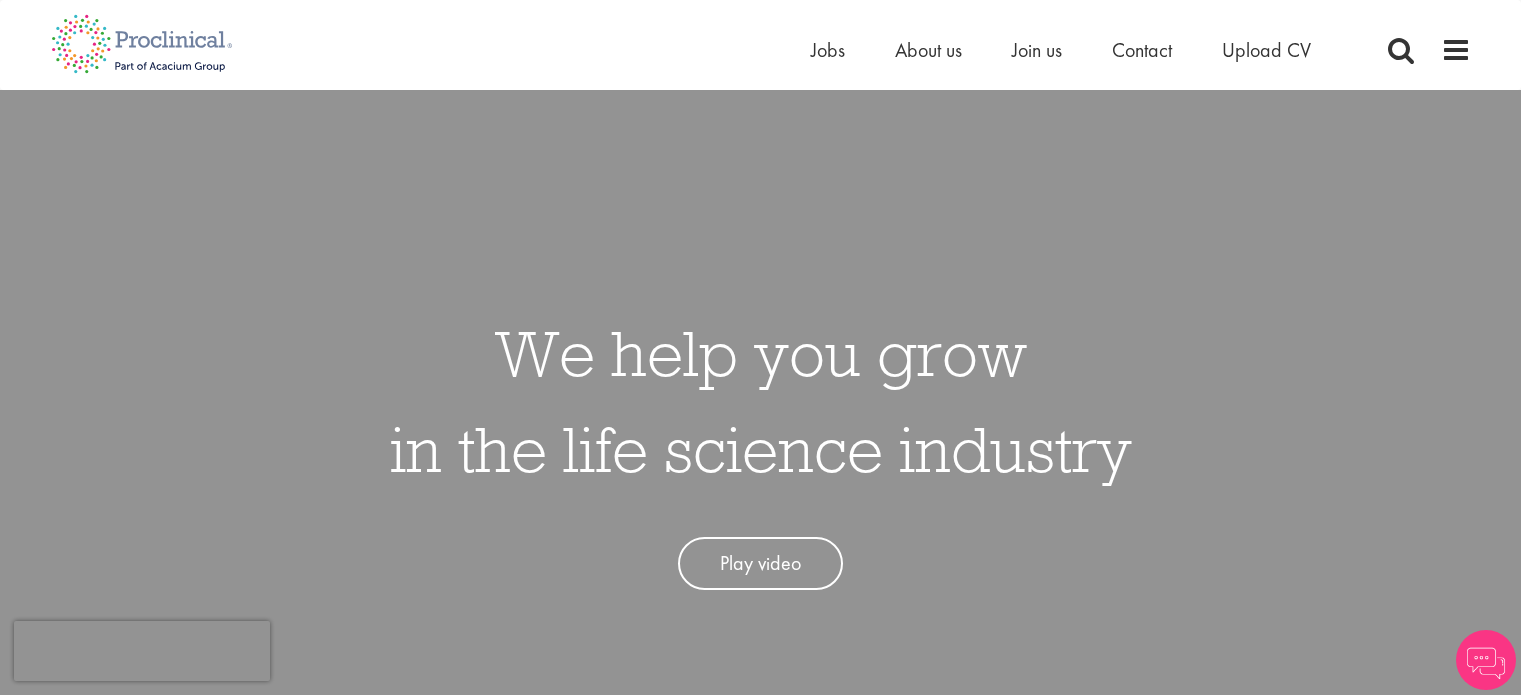 scroll, scrollTop: 0, scrollLeft: 0, axis: both 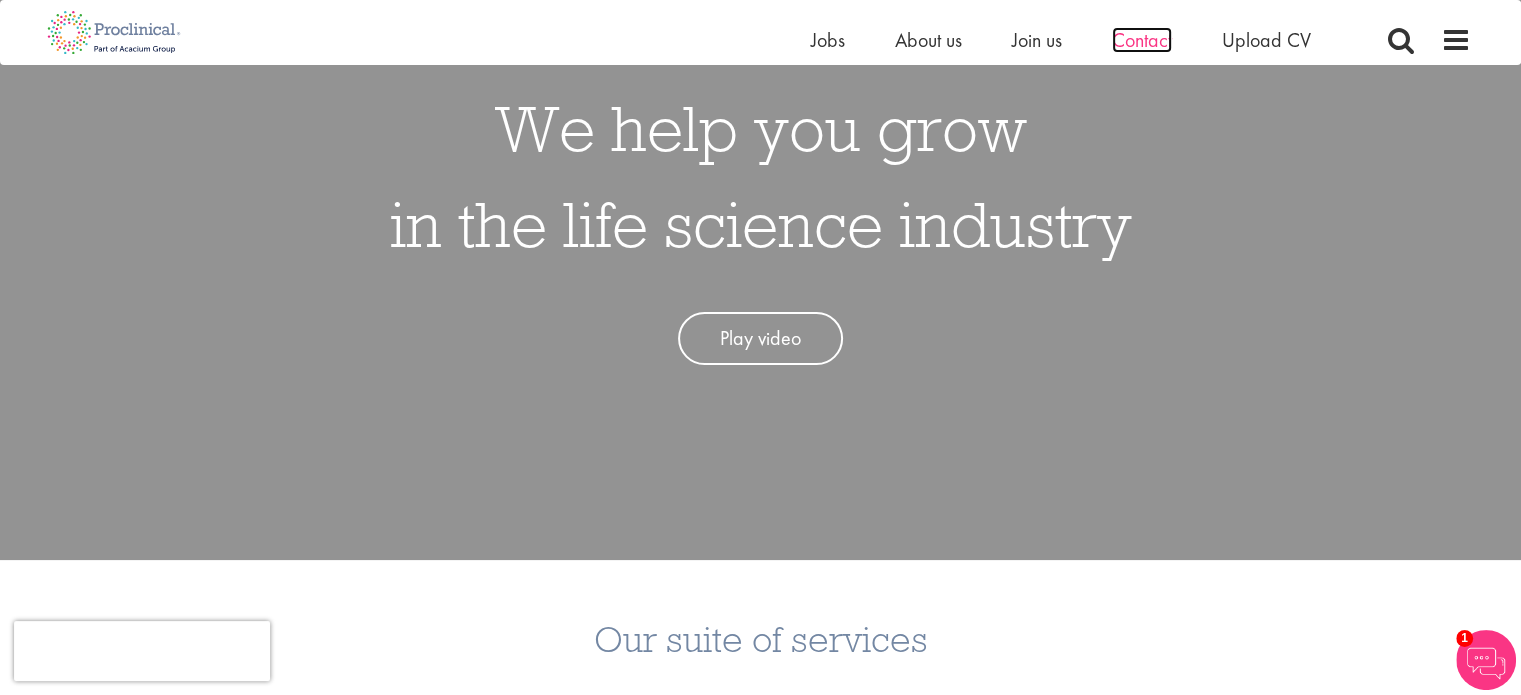 click on "Contact" at bounding box center (1142, 40) 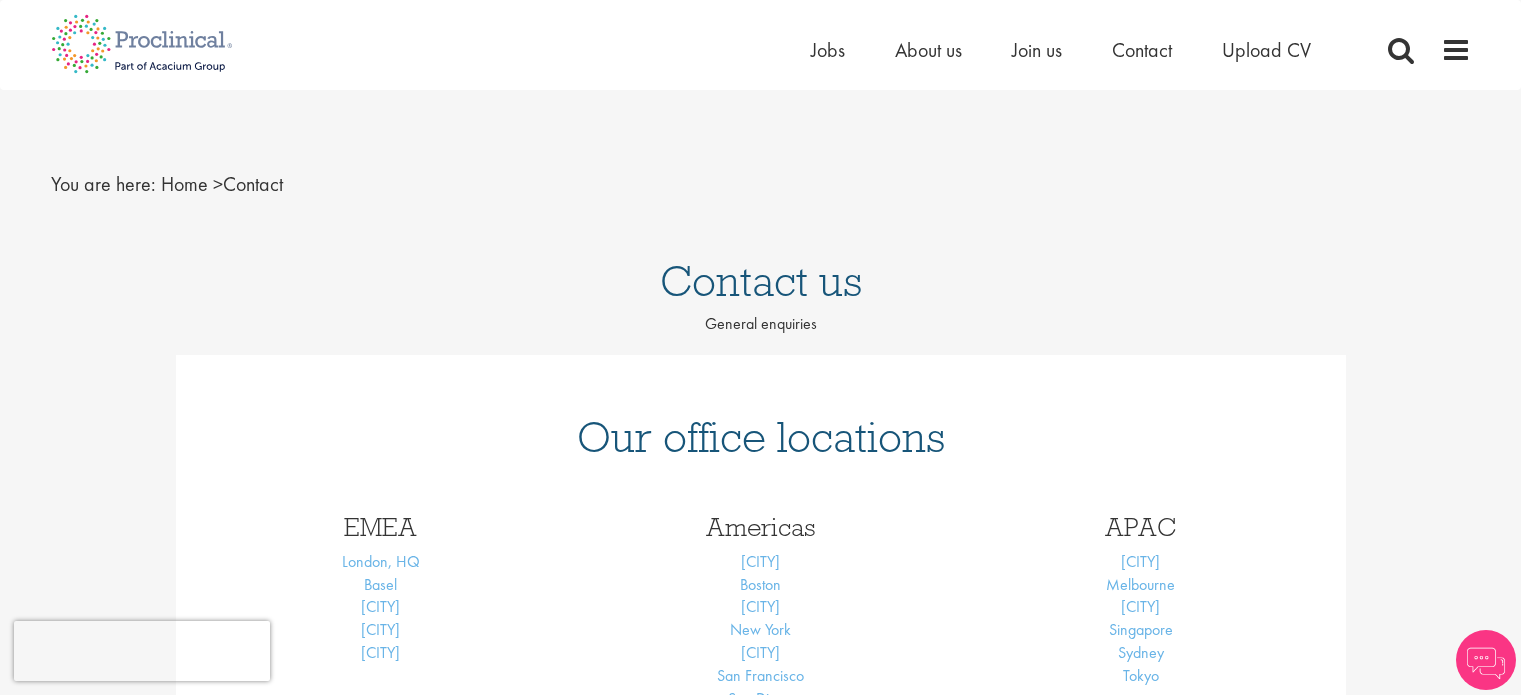 scroll, scrollTop: 0, scrollLeft: 0, axis: both 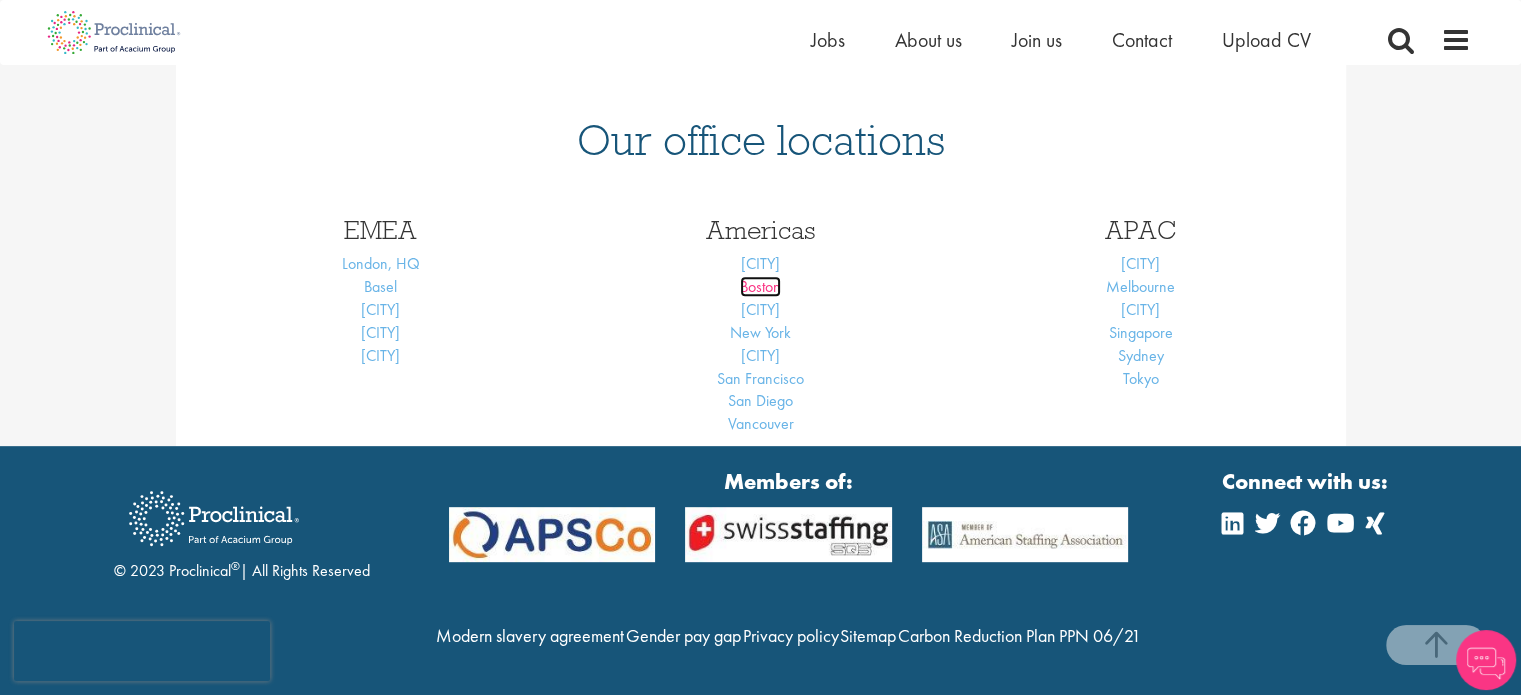 click on "Boston" at bounding box center [760, 286] 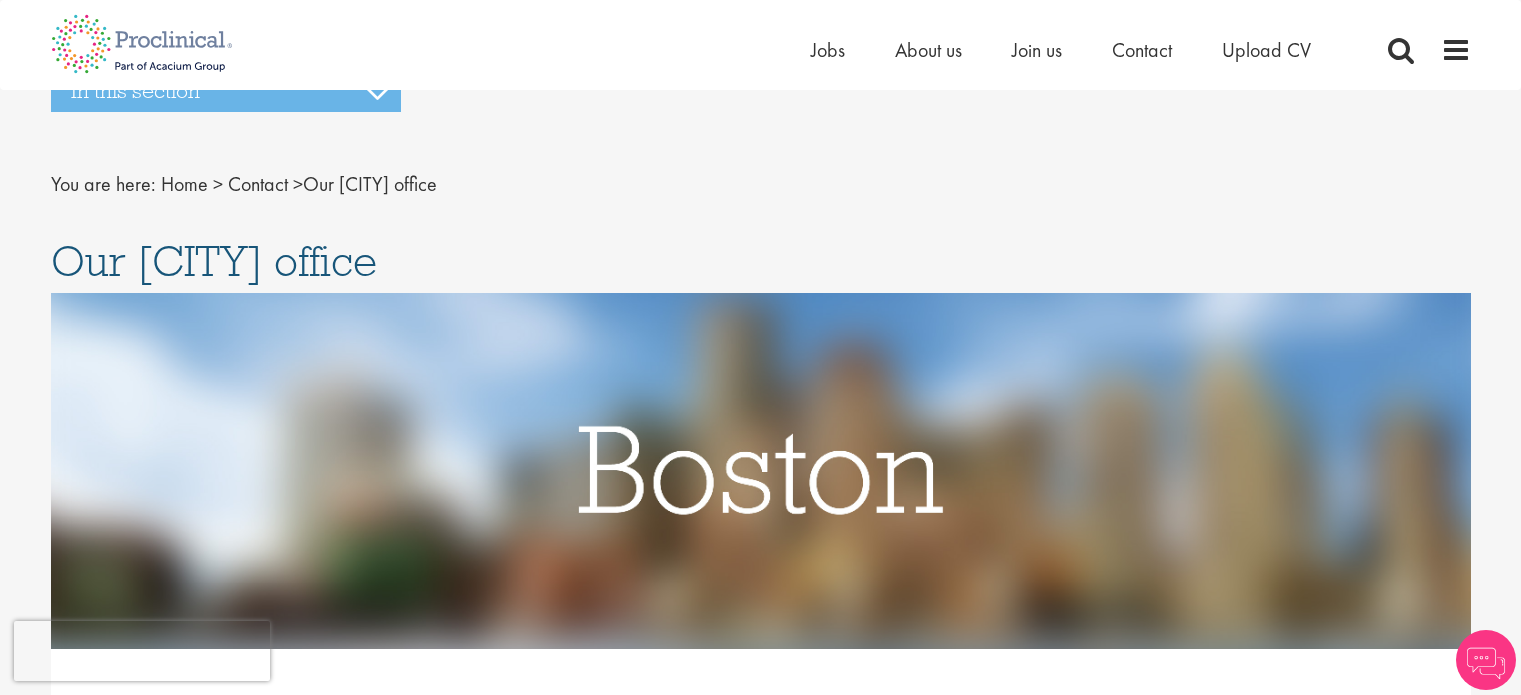 scroll, scrollTop: 0, scrollLeft: 0, axis: both 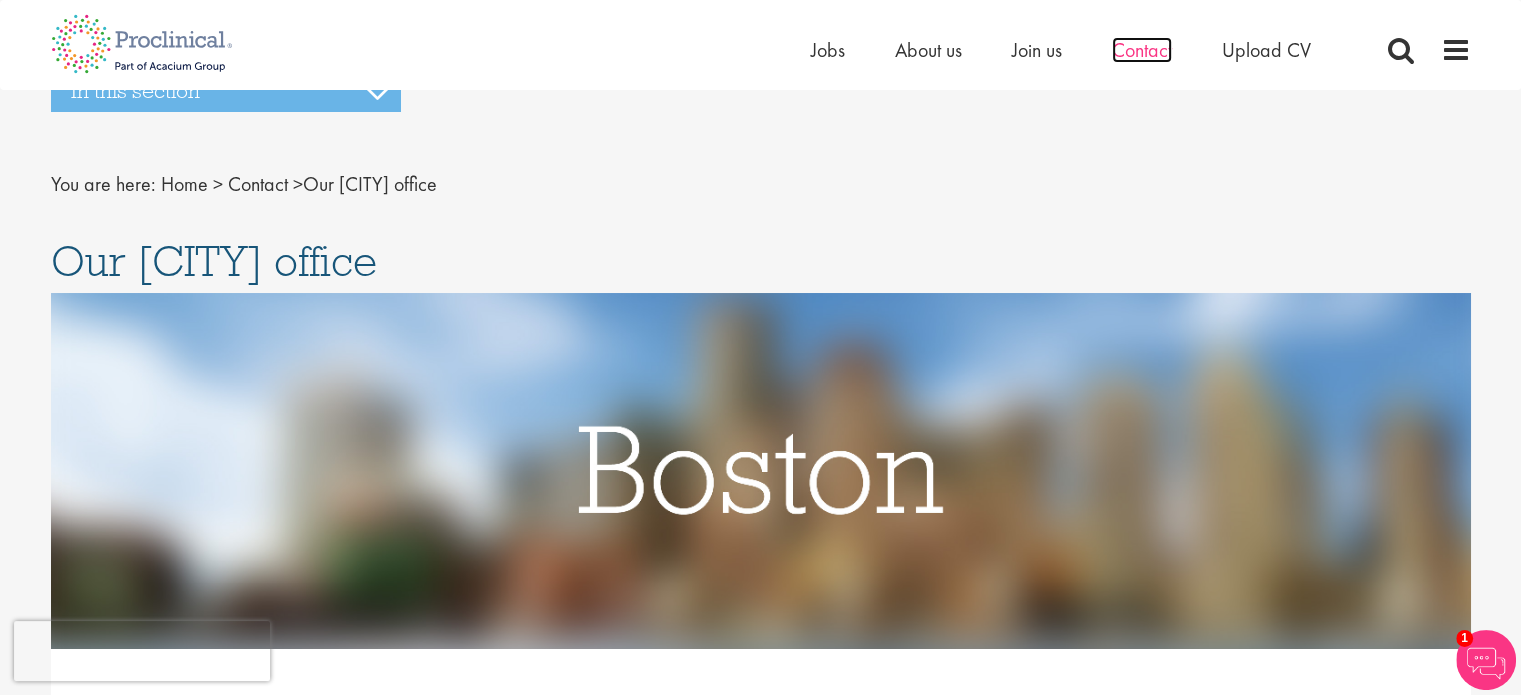 click on "Contact" at bounding box center [1142, 50] 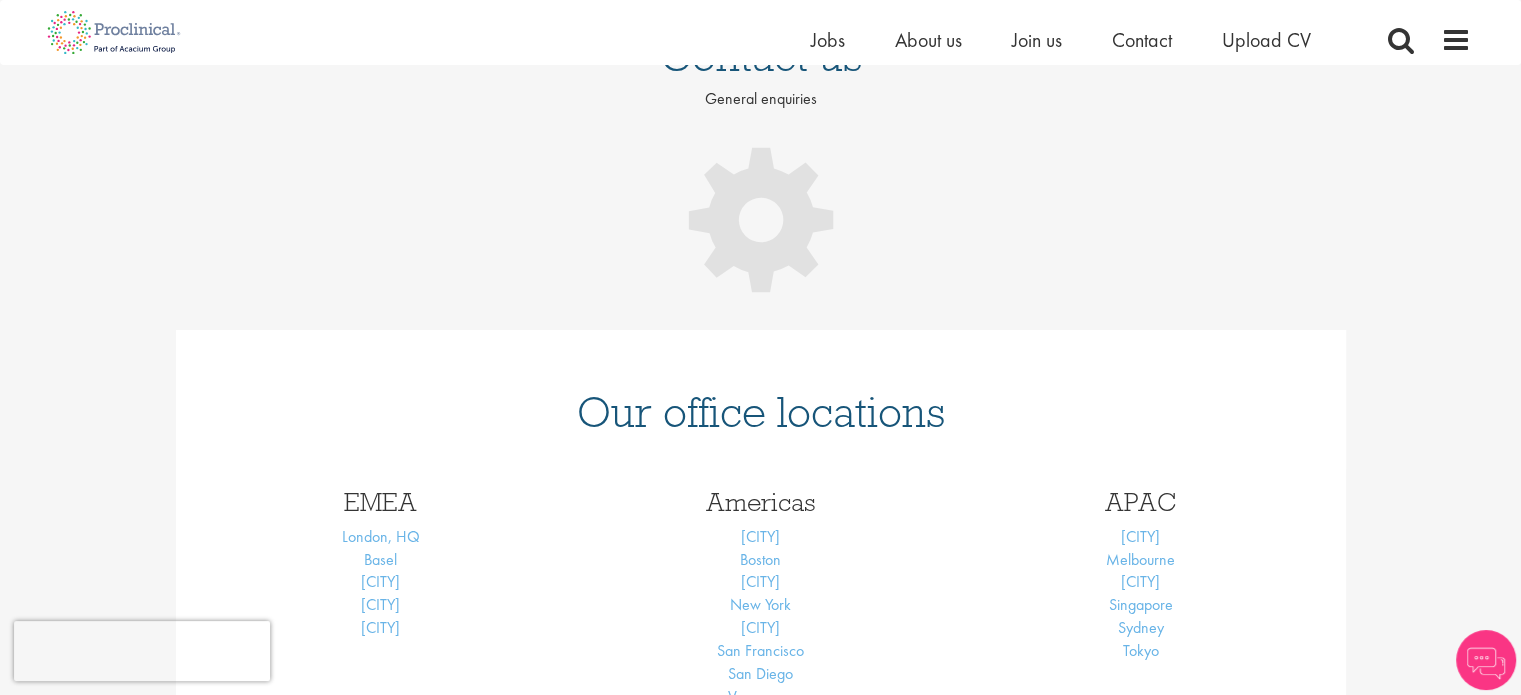 scroll, scrollTop: 200, scrollLeft: 0, axis: vertical 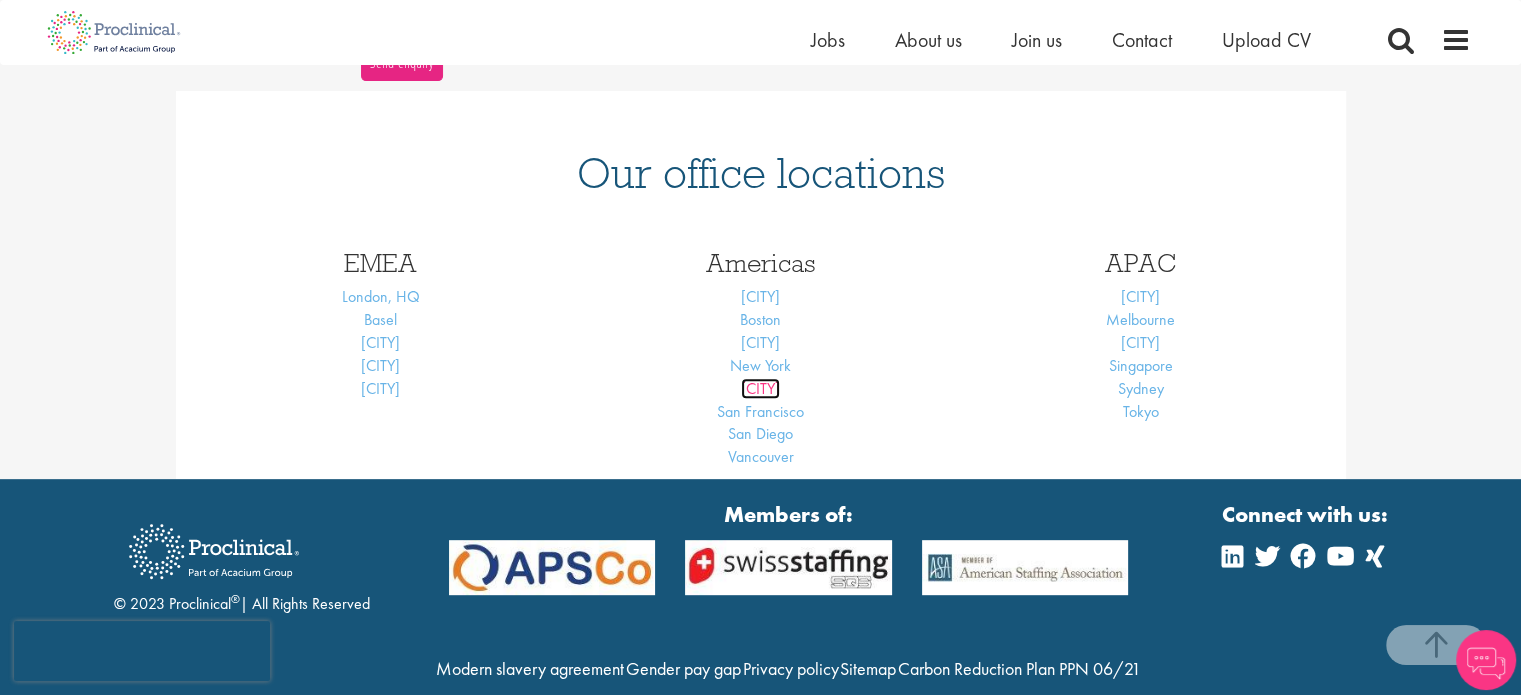 click on "Philadelphia" at bounding box center (760, 388) 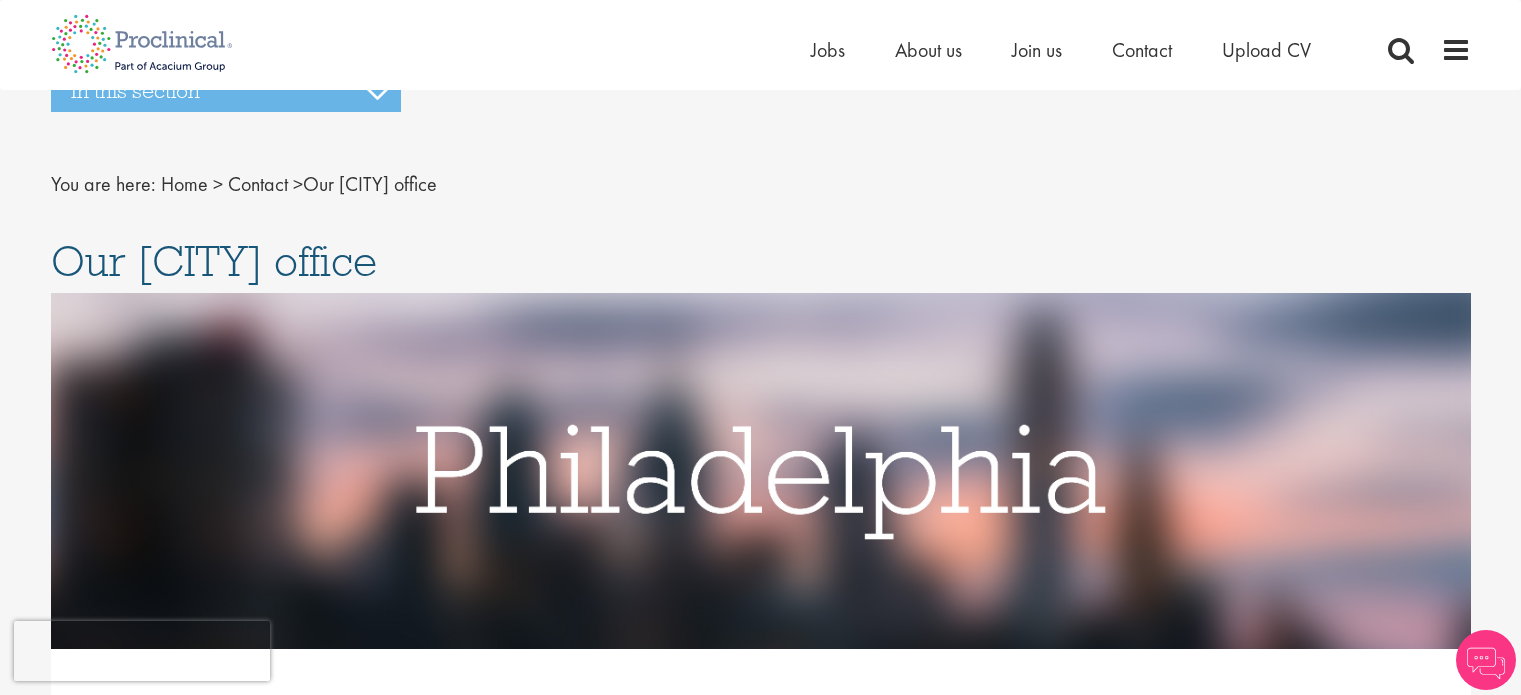 scroll, scrollTop: 0, scrollLeft: 0, axis: both 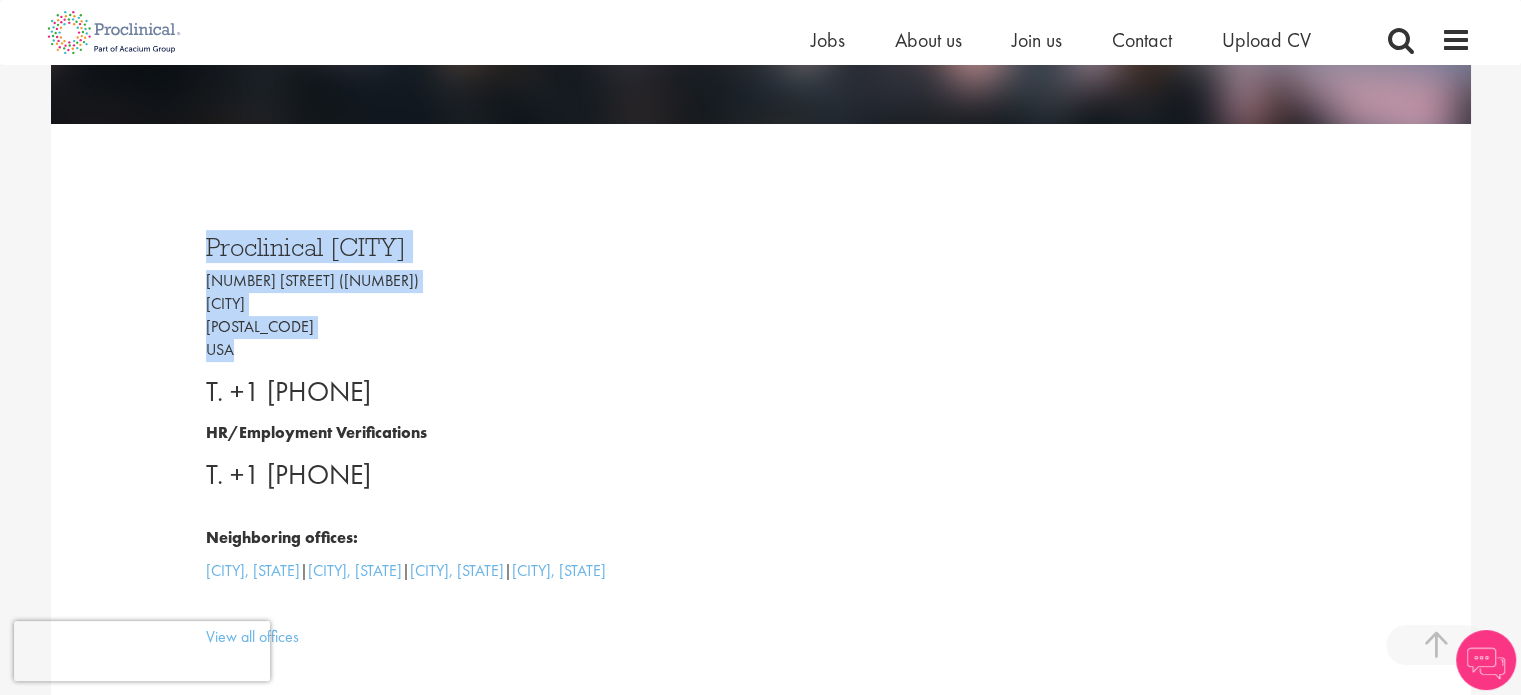 drag, startPoint x: 204, startPoint y: 247, endPoint x: 373, endPoint y: 350, distance: 197.91412 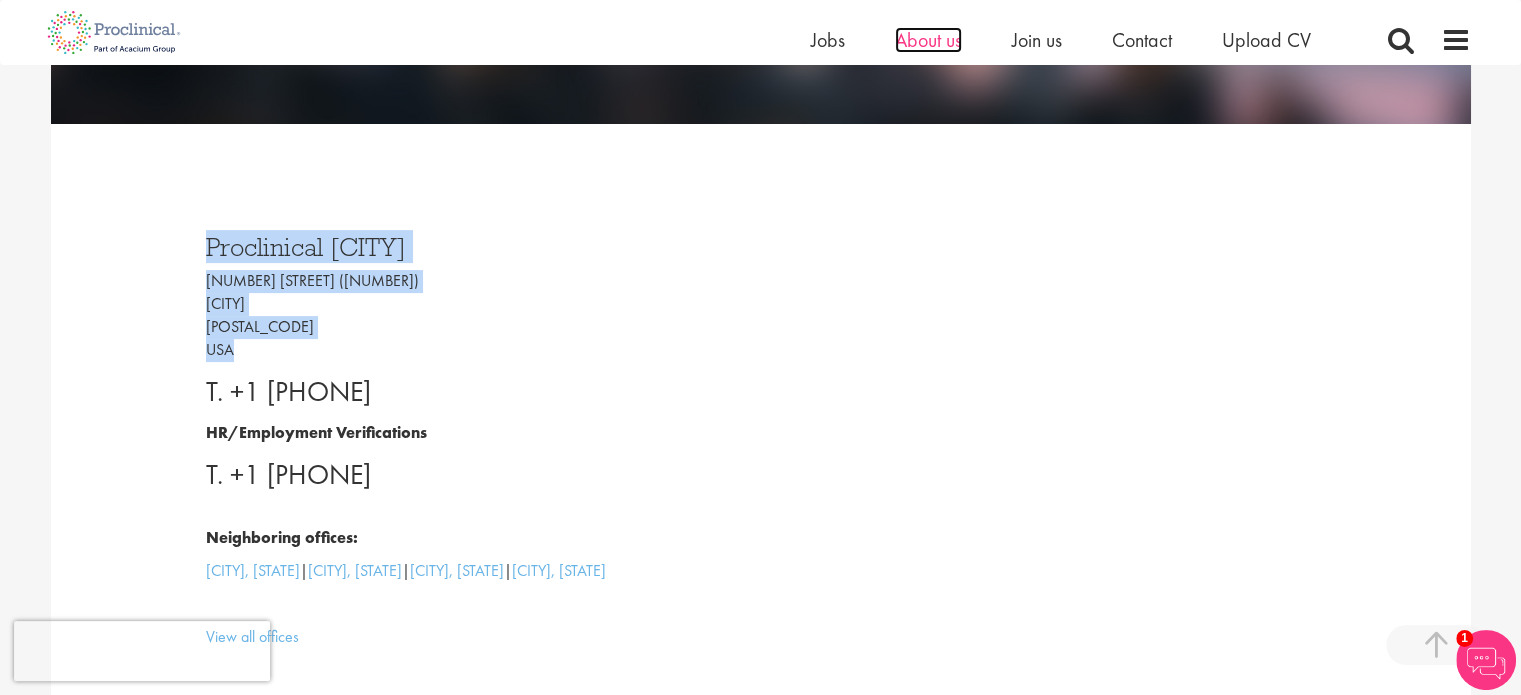 click on "About us" at bounding box center (928, 40) 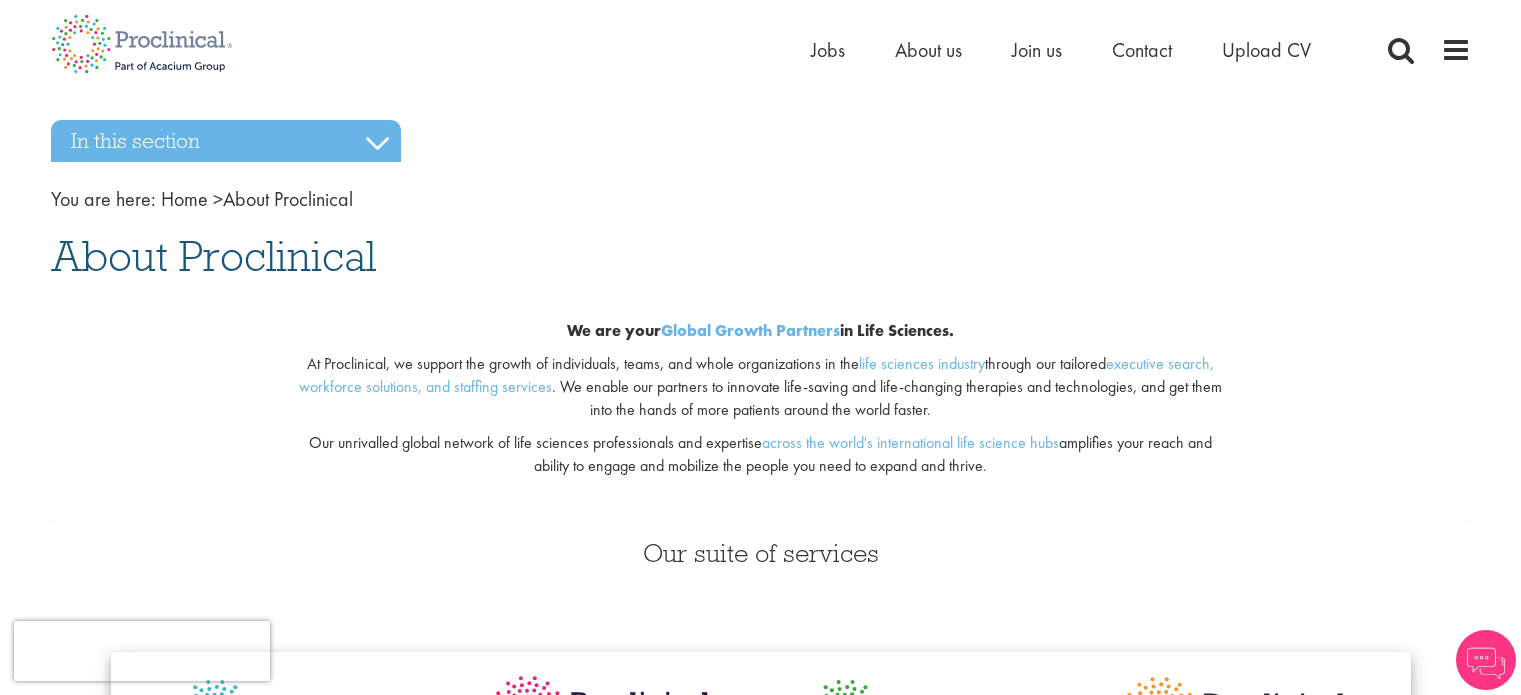 scroll, scrollTop: 0, scrollLeft: 0, axis: both 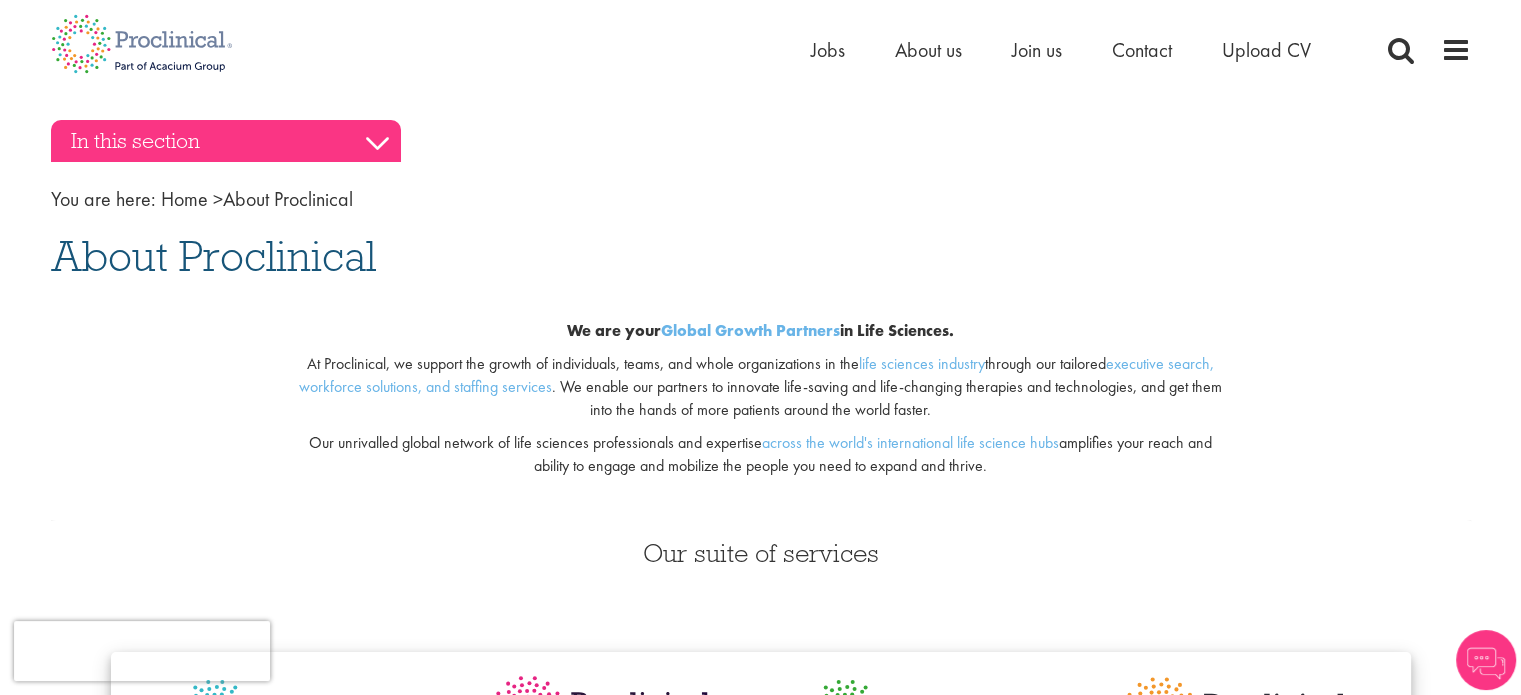 click on "In this section" at bounding box center (226, 141) 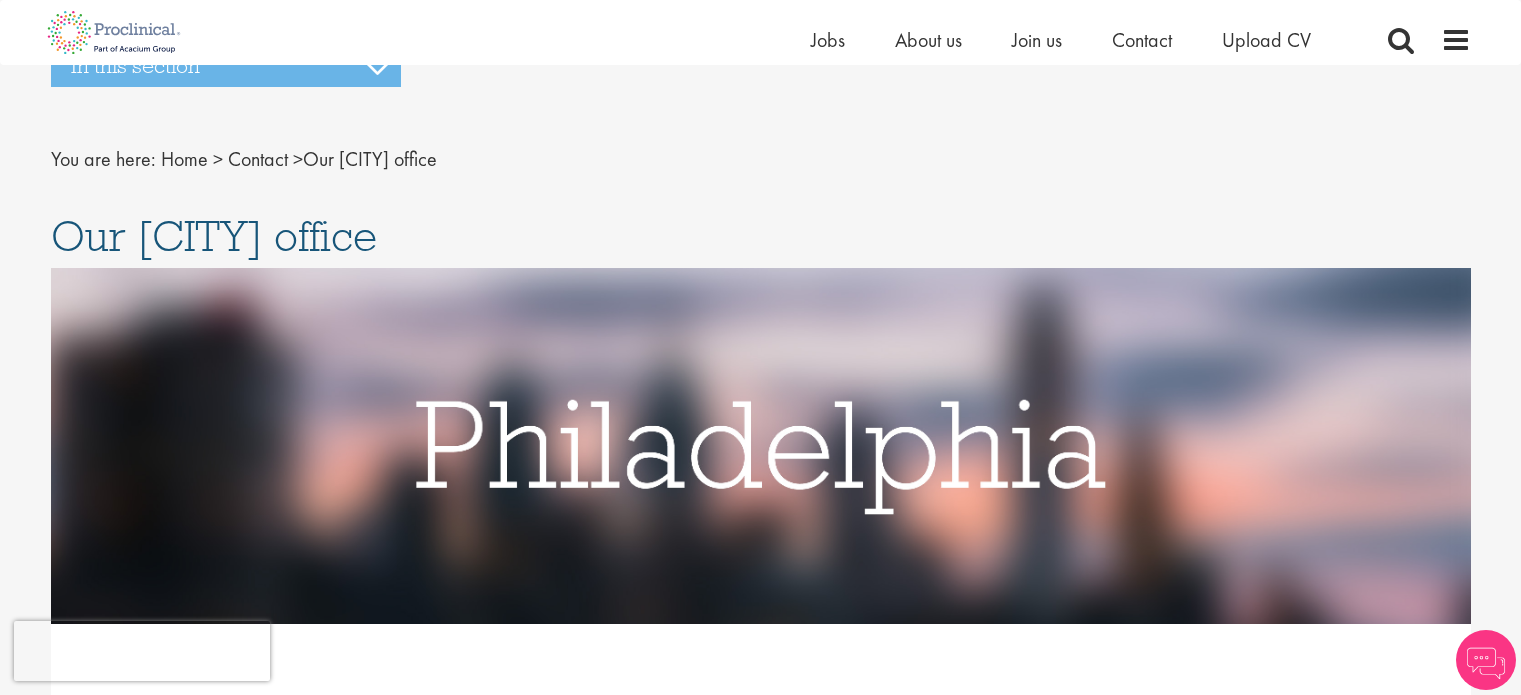 scroll, scrollTop: 525, scrollLeft: 0, axis: vertical 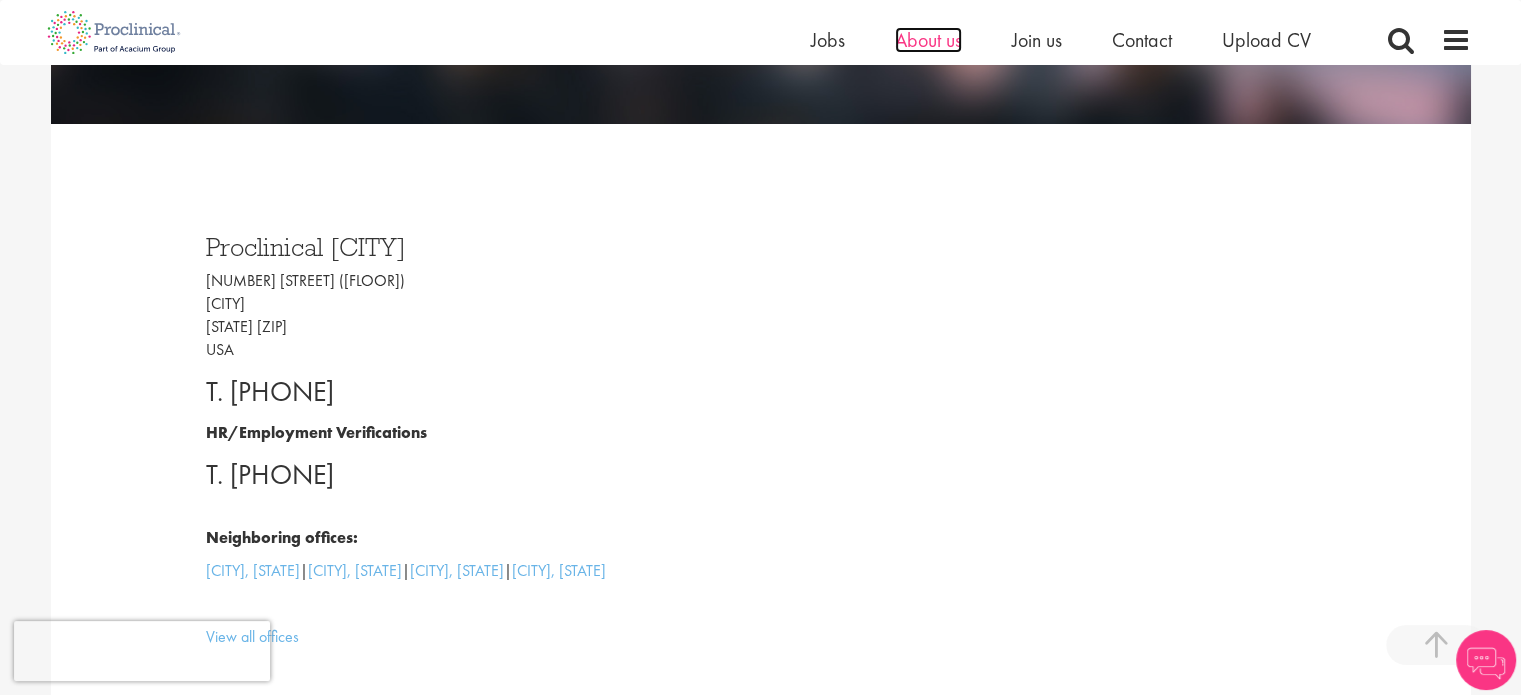 click on "About us" at bounding box center (928, 40) 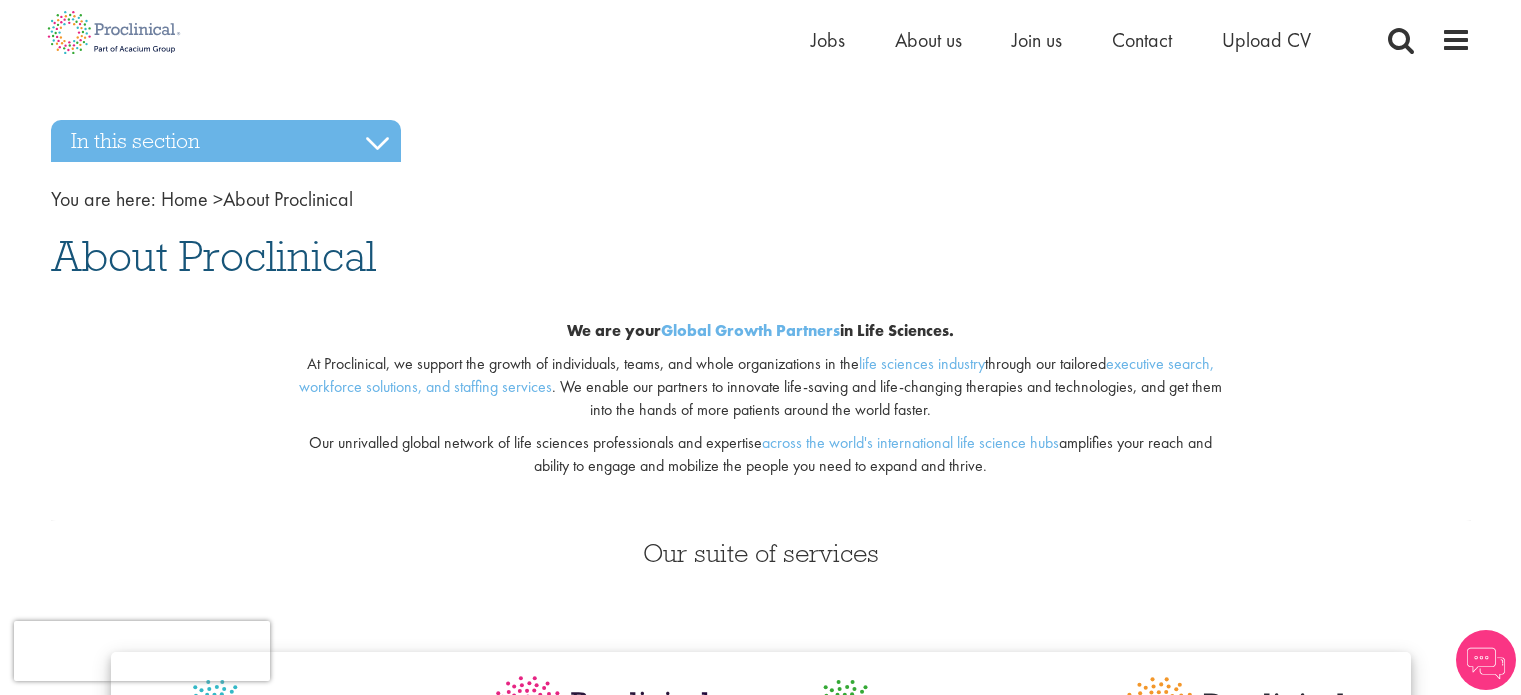 scroll, scrollTop: 300, scrollLeft: 0, axis: vertical 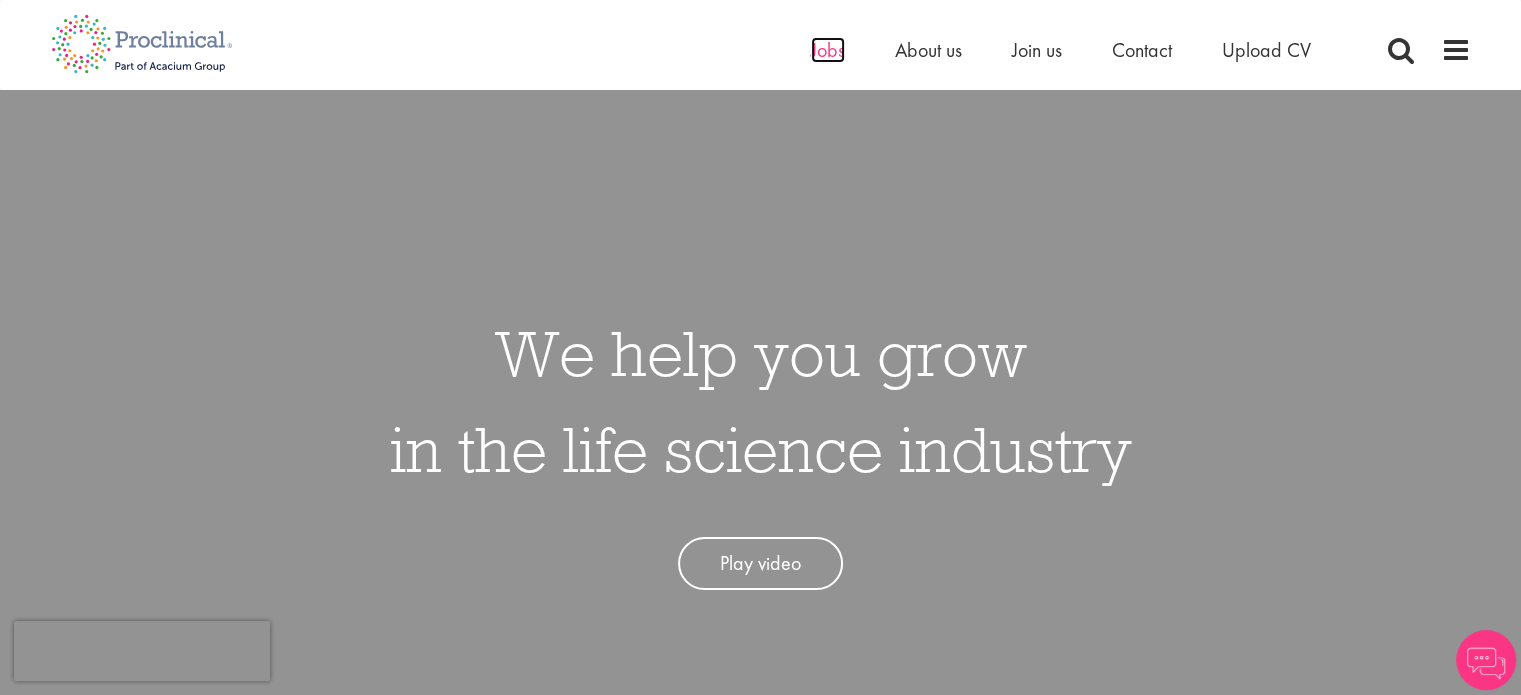click on "Jobs" at bounding box center [828, 50] 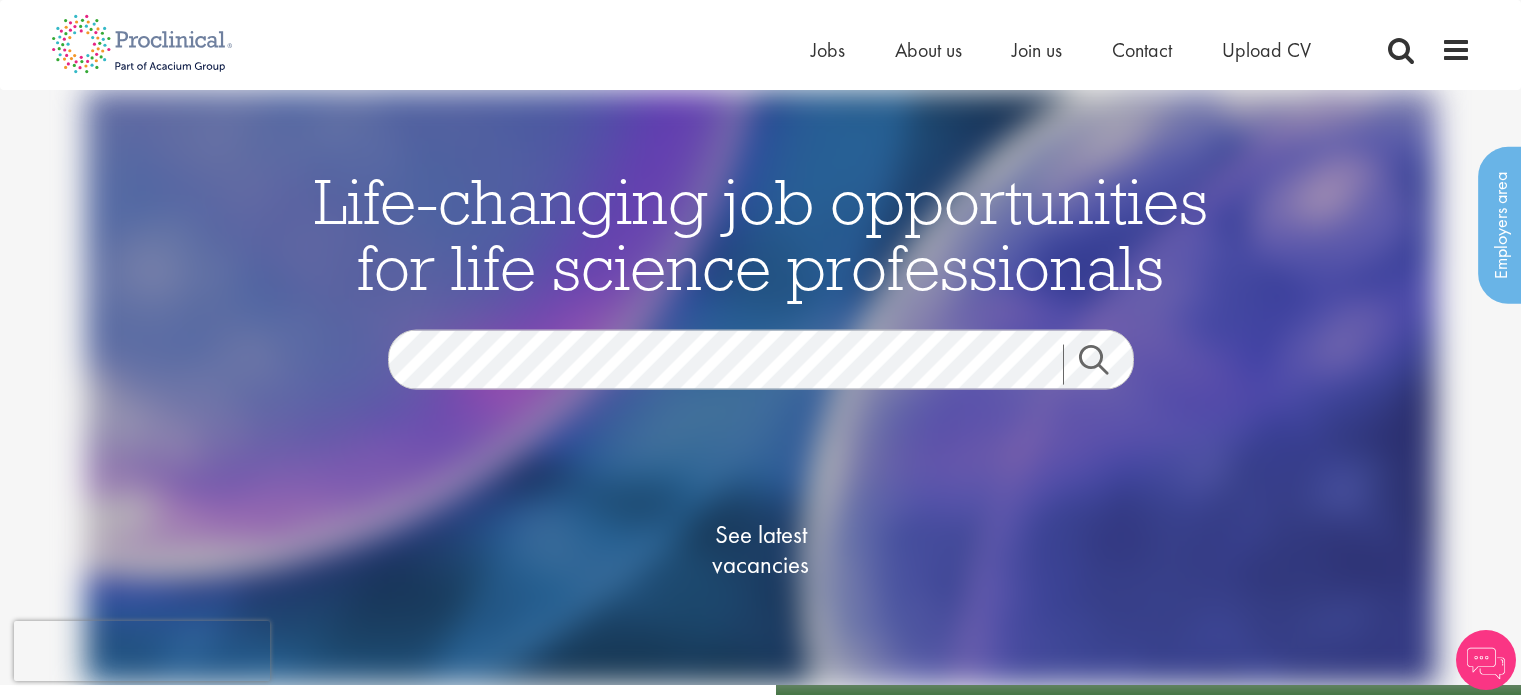 scroll, scrollTop: 0, scrollLeft: 0, axis: both 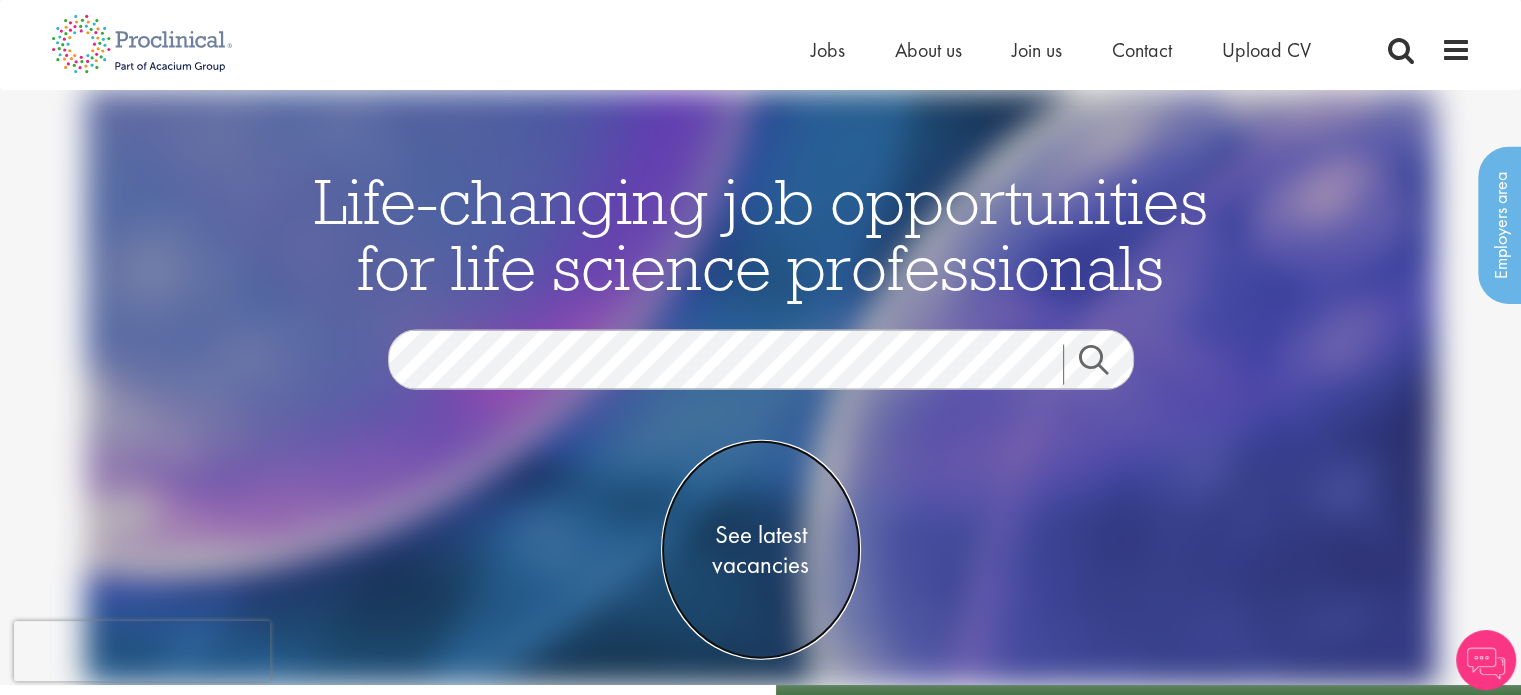 click on "See latest  vacancies" at bounding box center (761, 550) 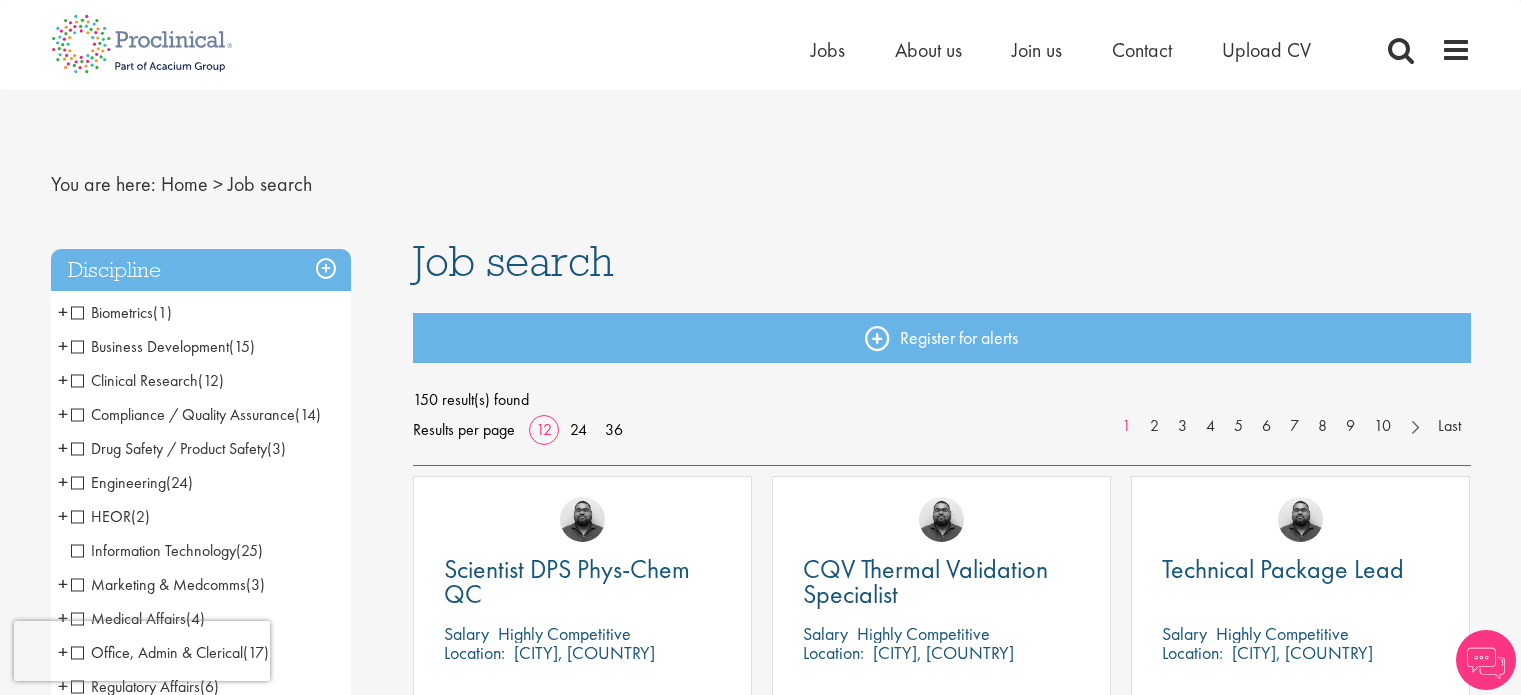 scroll, scrollTop: 0, scrollLeft: 0, axis: both 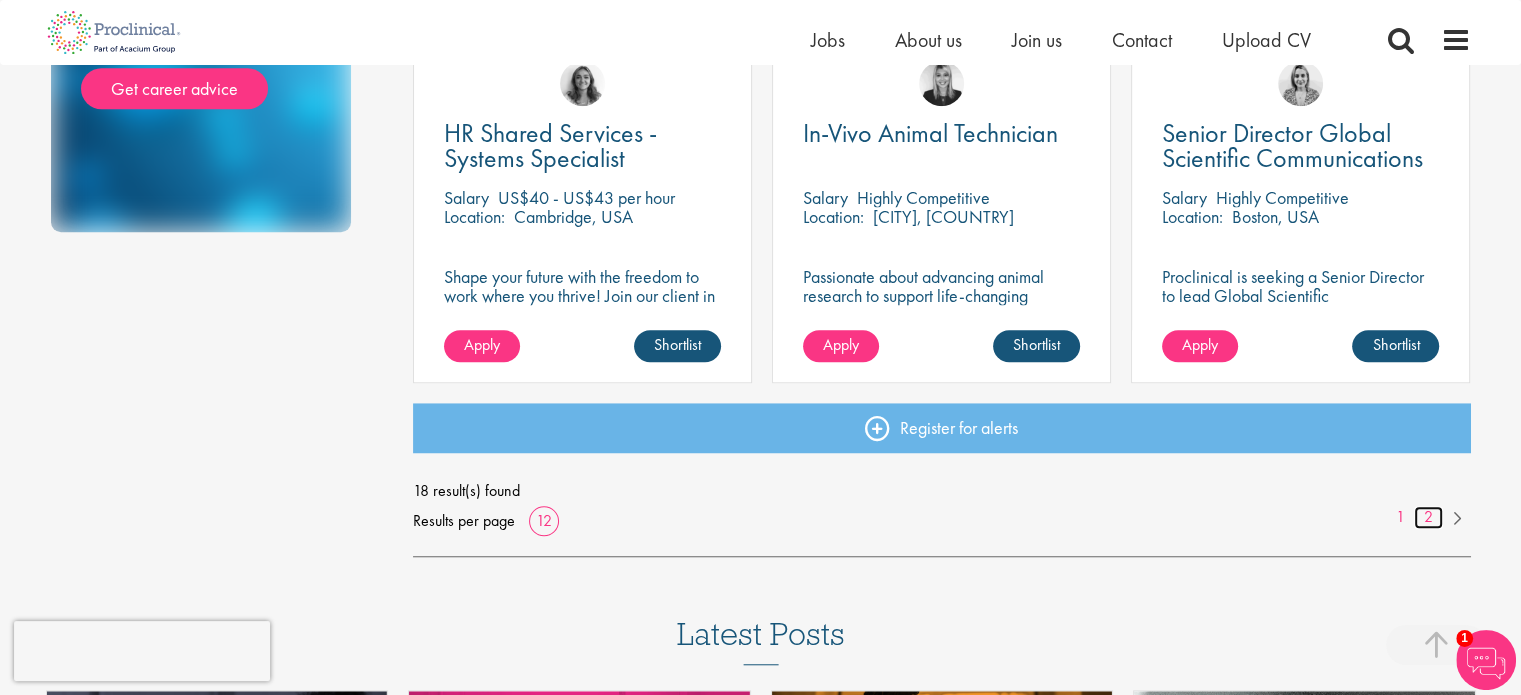 click on "2" at bounding box center [1428, 517] 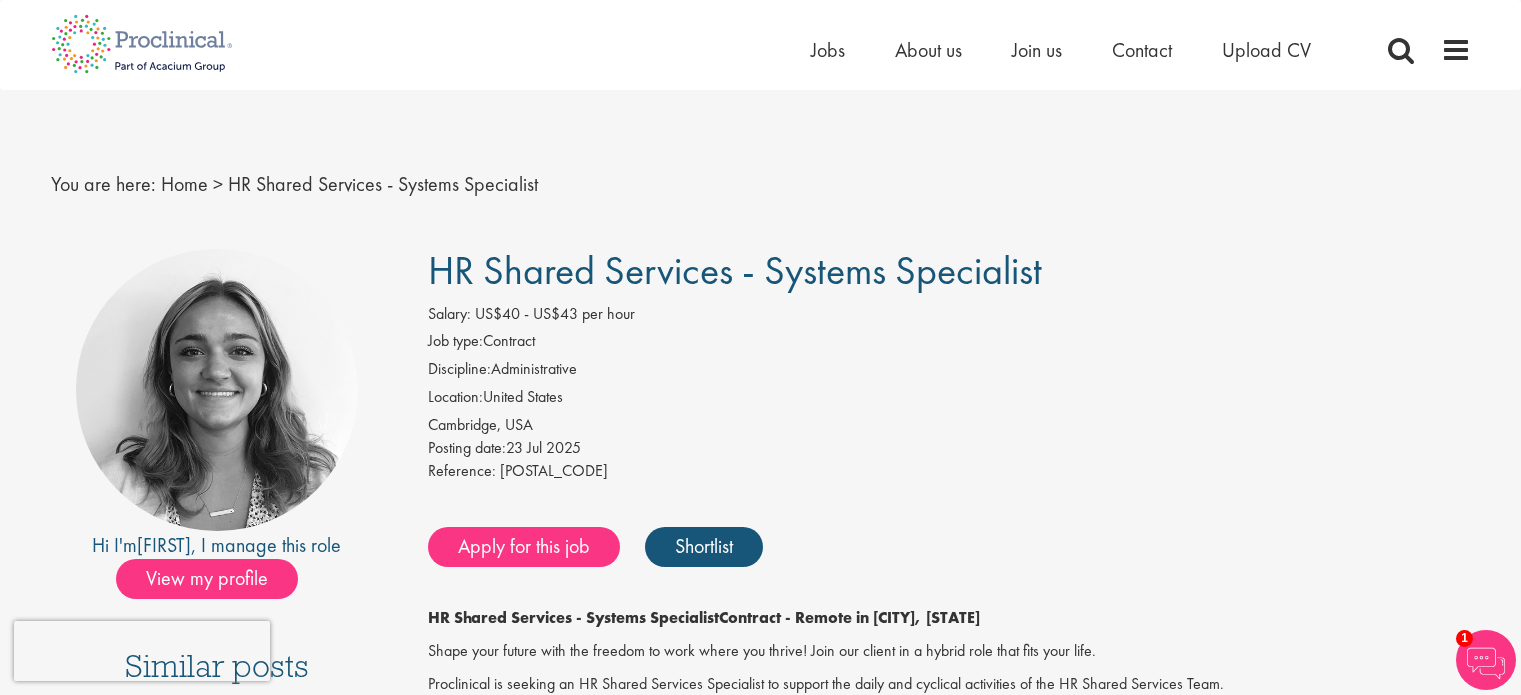 scroll, scrollTop: 0, scrollLeft: 0, axis: both 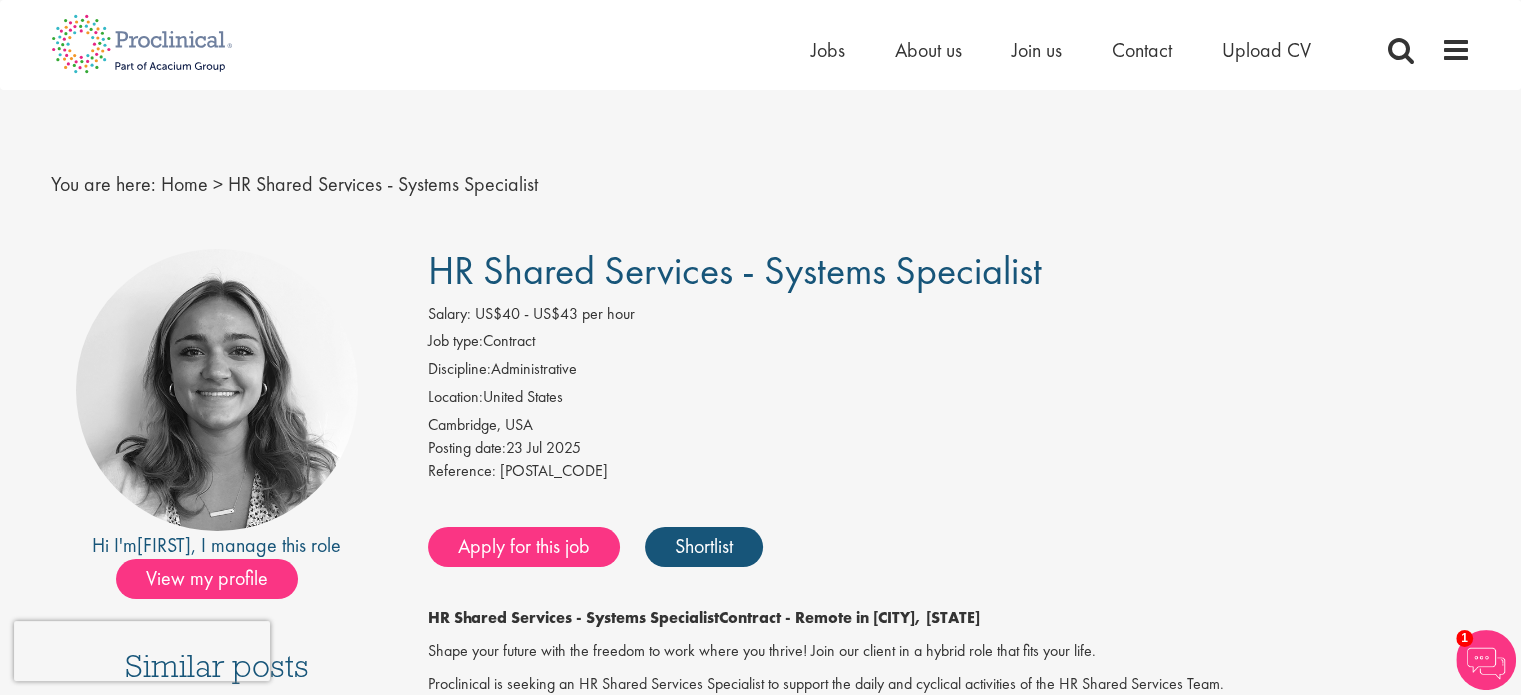 click on "Cambridge, USA" at bounding box center [949, 425] 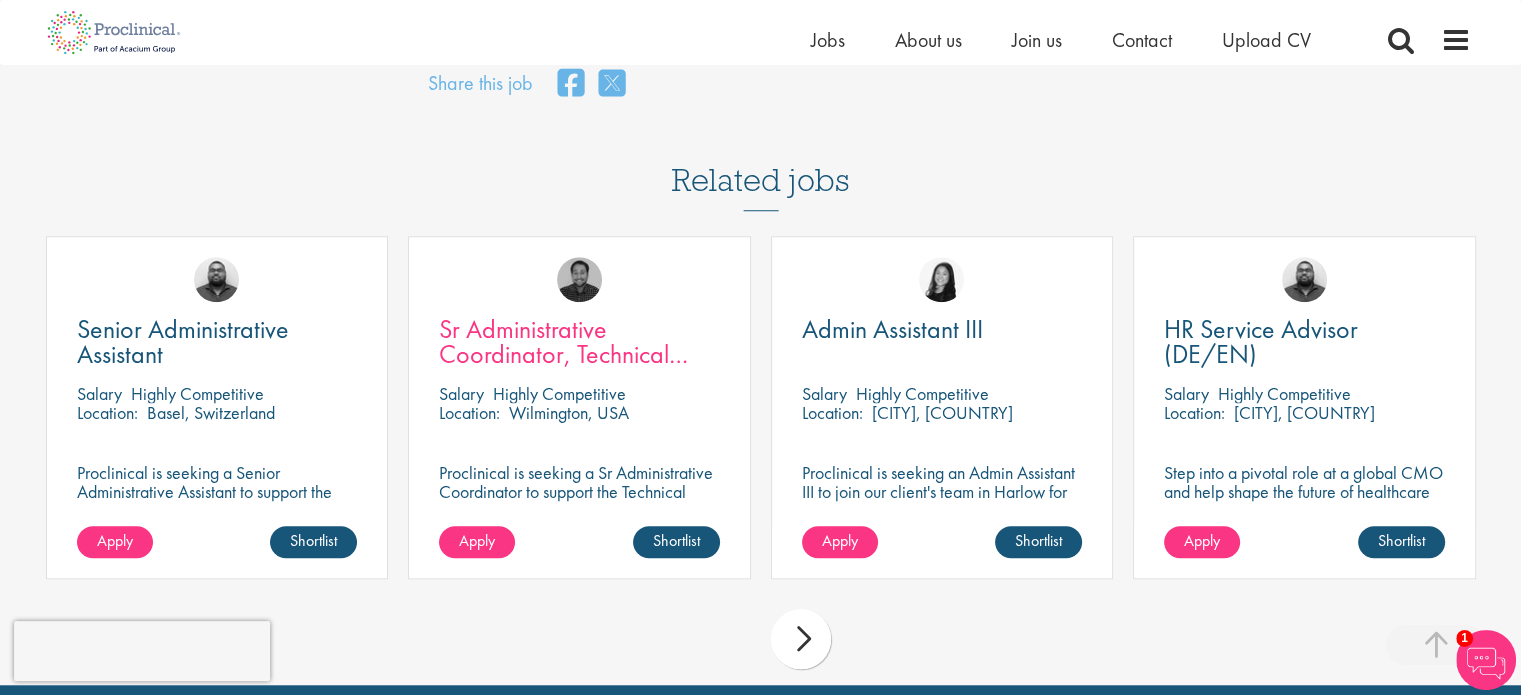 scroll, scrollTop: 1900, scrollLeft: 0, axis: vertical 